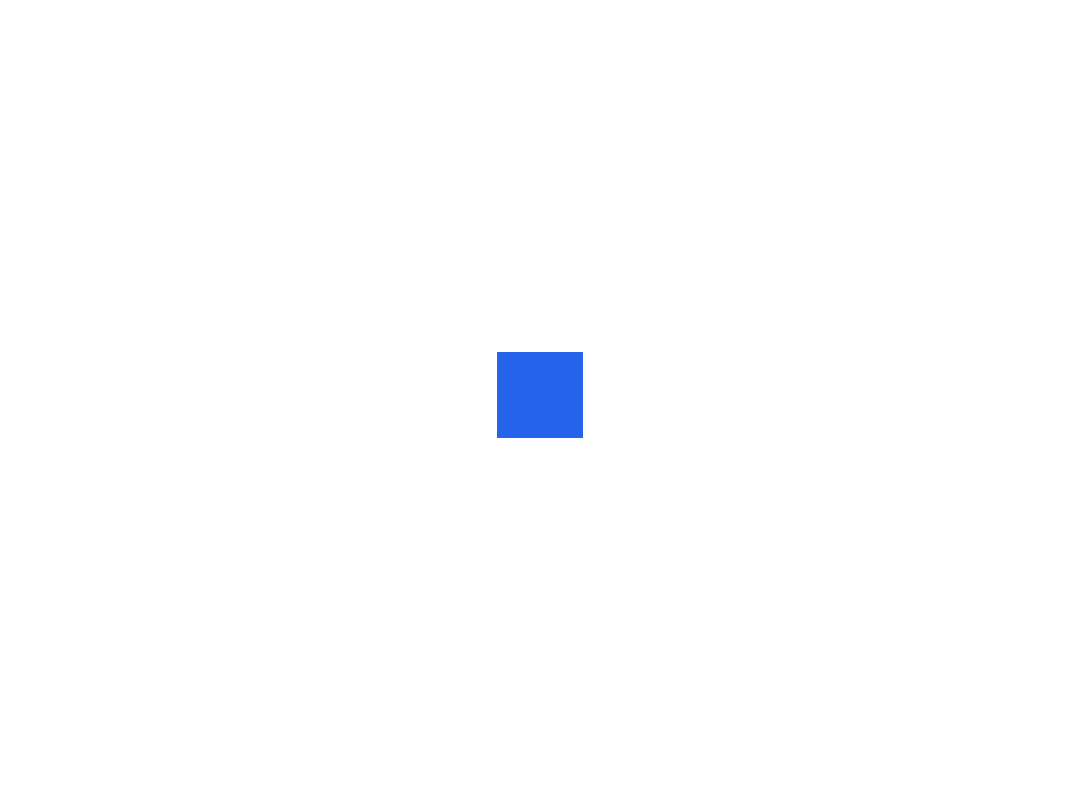 scroll, scrollTop: 0, scrollLeft: 0, axis: both 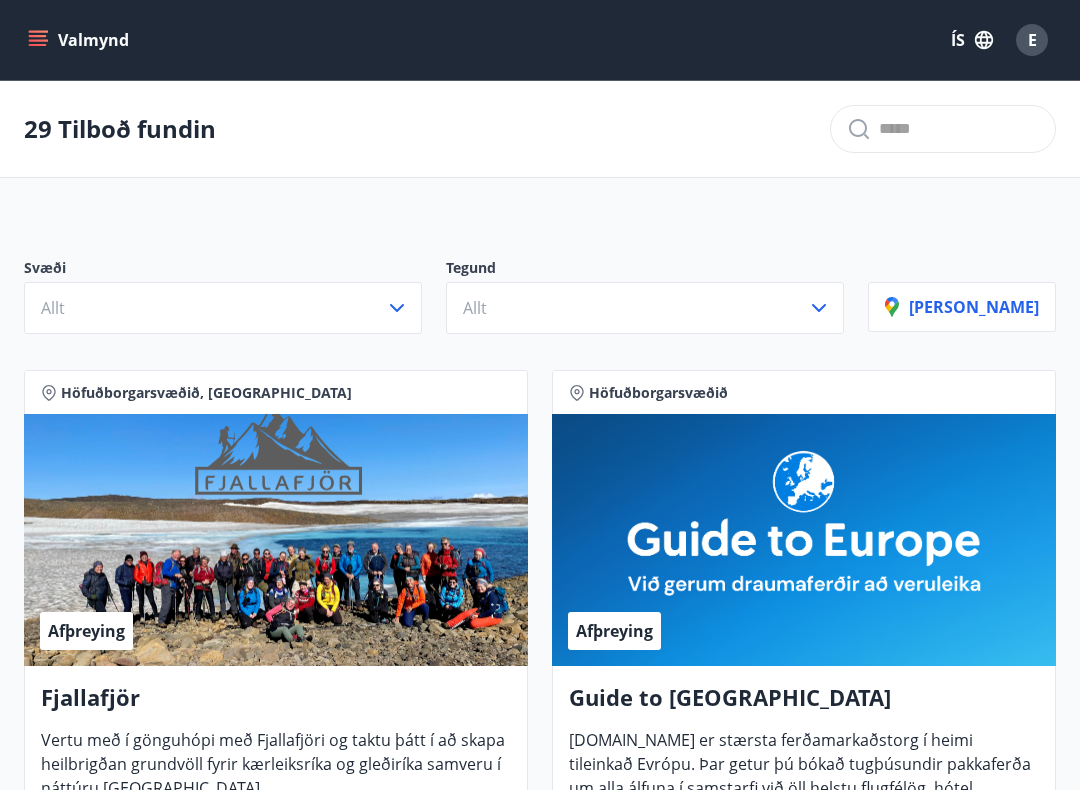 click 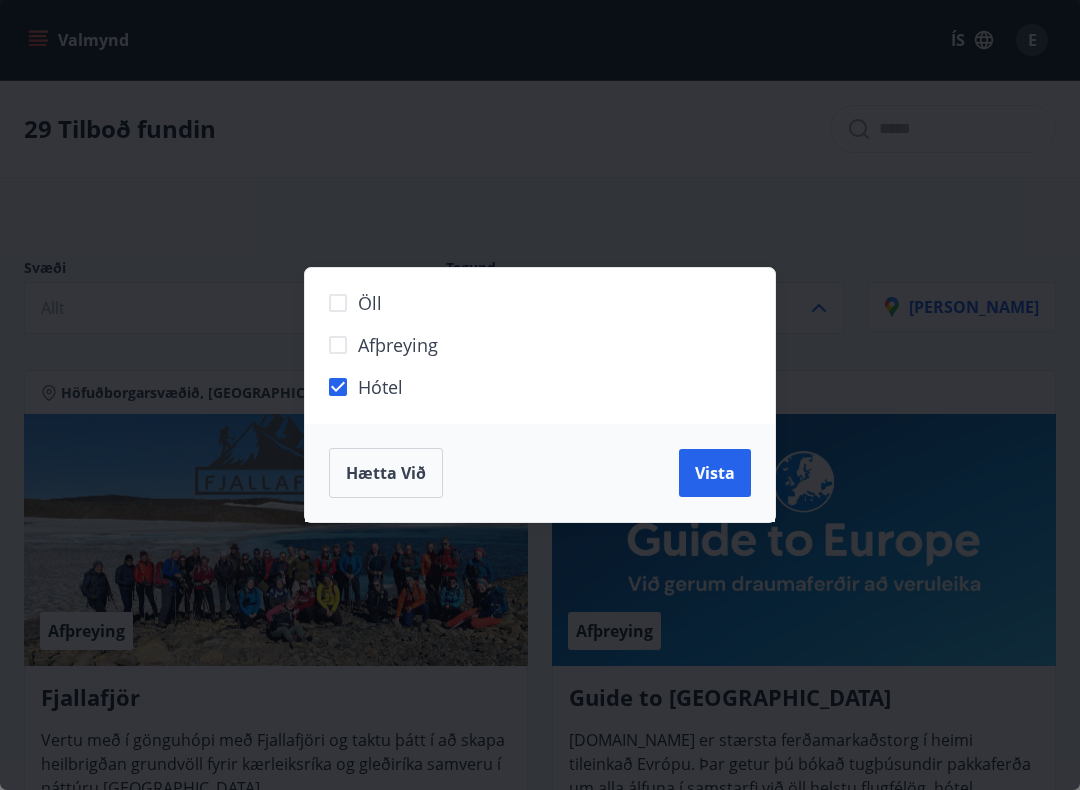 click on "Vista" at bounding box center [715, 473] 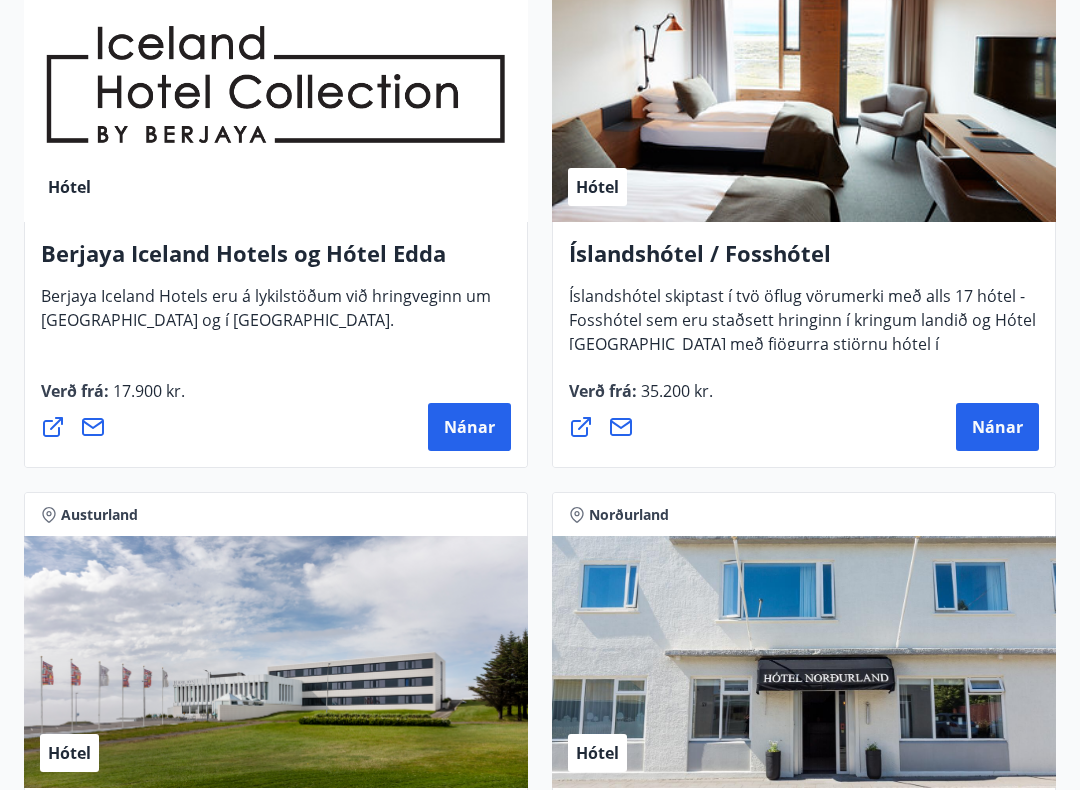 scroll, scrollTop: 2799, scrollLeft: 0, axis: vertical 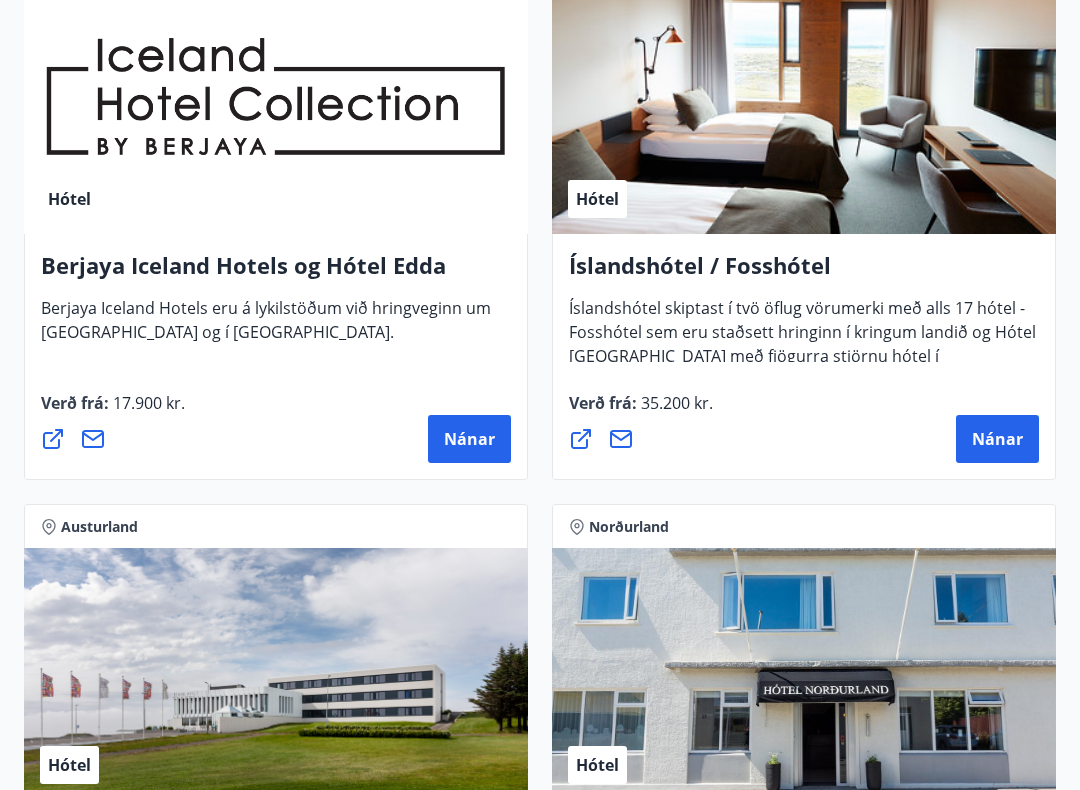 click on "Nánar" at bounding box center (997, 440) 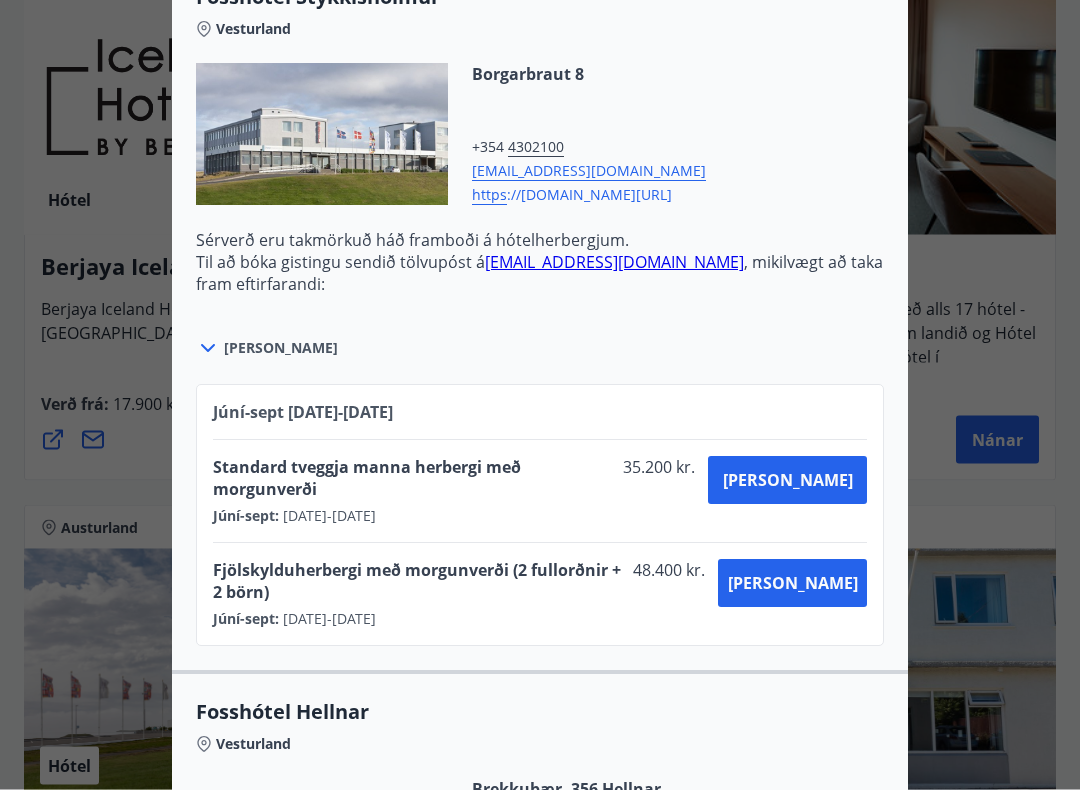 scroll, scrollTop: 1427, scrollLeft: 0, axis: vertical 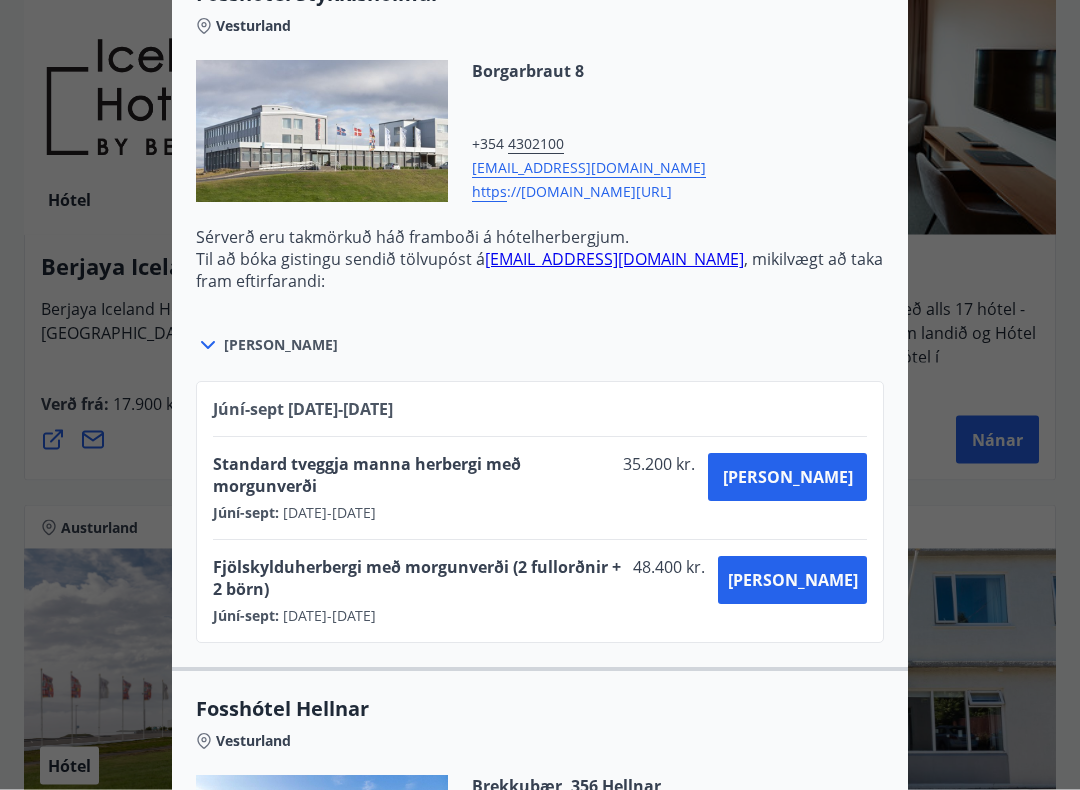 click on "Kaupa" at bounding box center [788, 478] 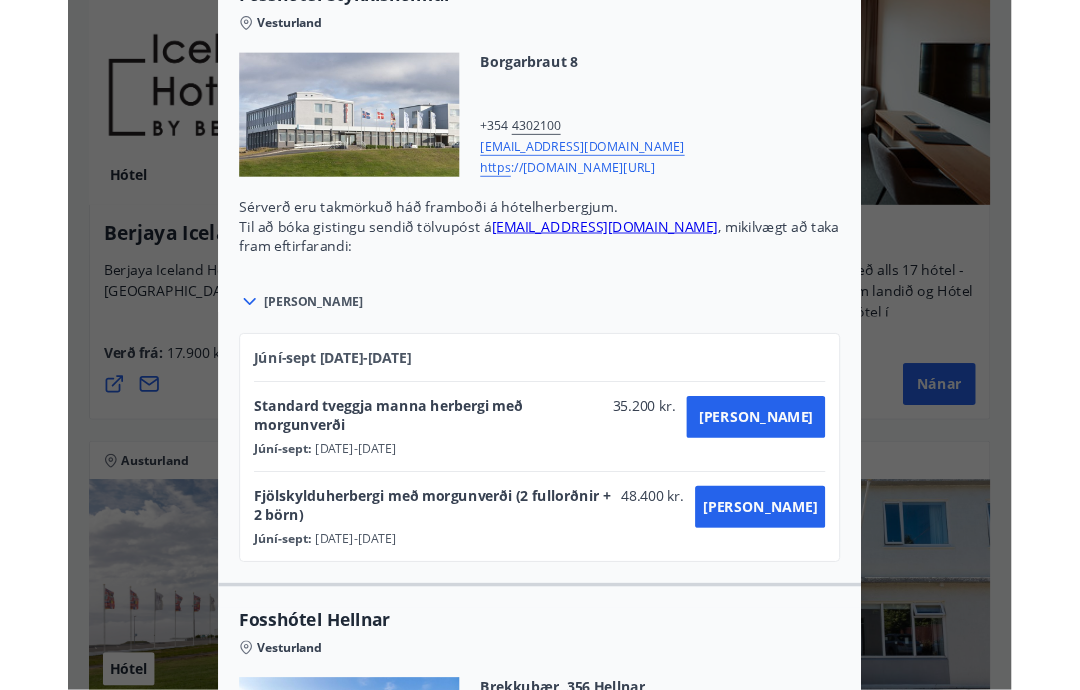 scroll, scrollTop: 110, scrollLeft: 0, axis: vertical 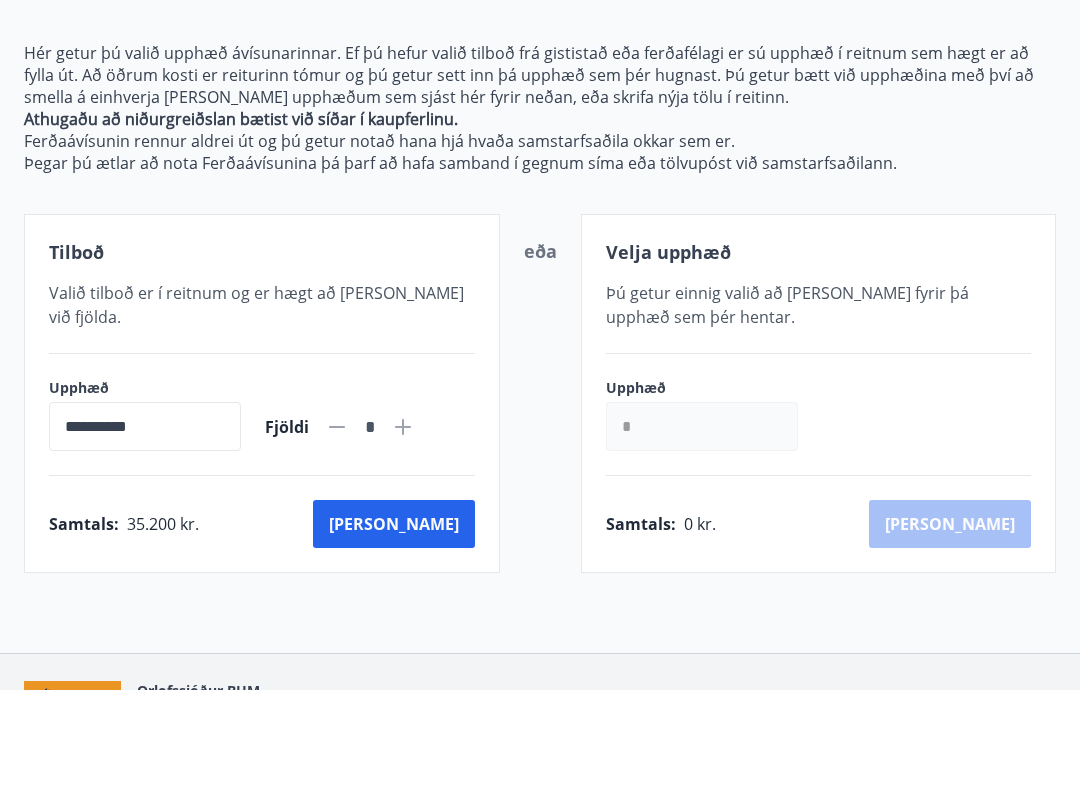 click on "*" at bounding box center (702, 526) 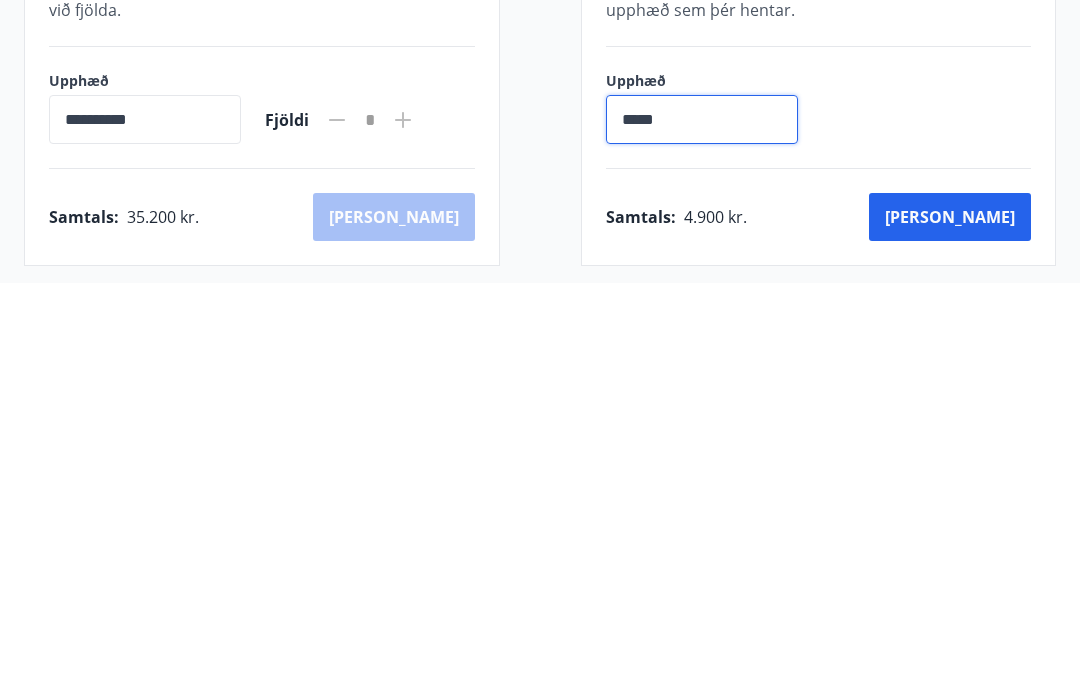 type on "******" 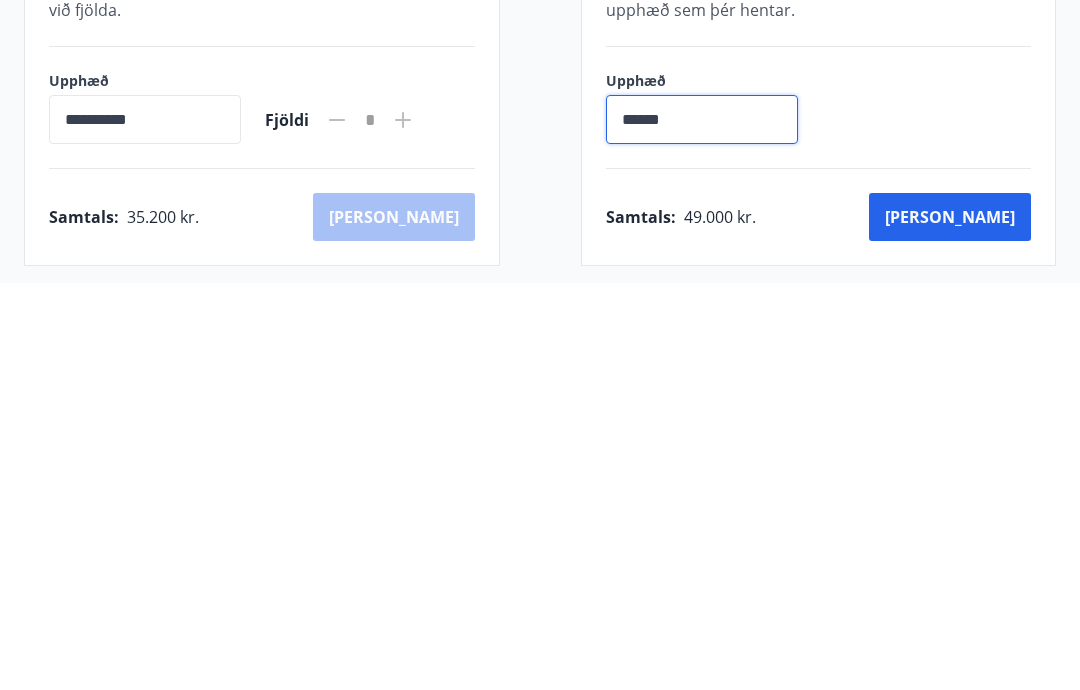 click on "Kaup" at bounding box center [950, 624] 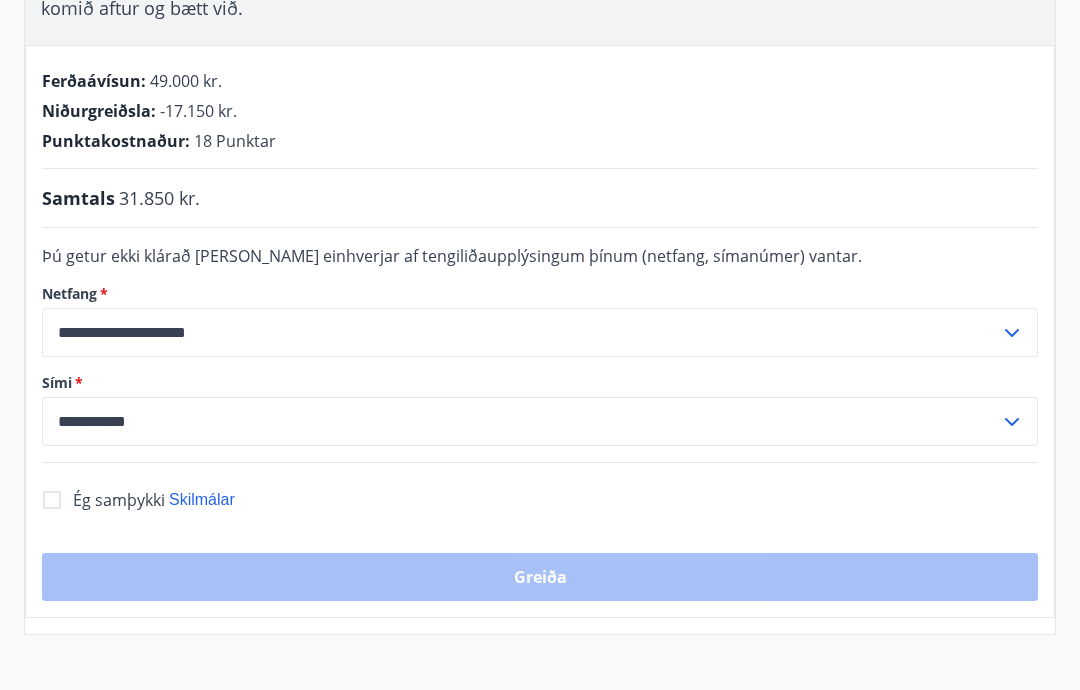 scroll, scrollTop: 473, scrollLeft: 0, axis: vertical 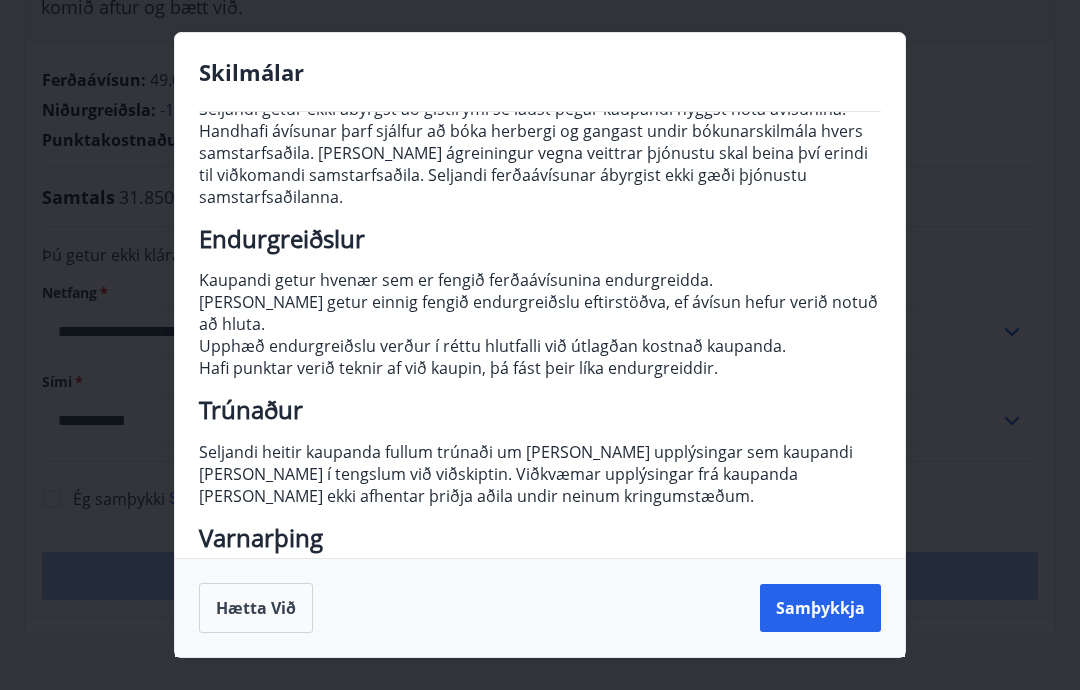 click on "Samþykkja" at bounding box center [820, 608] 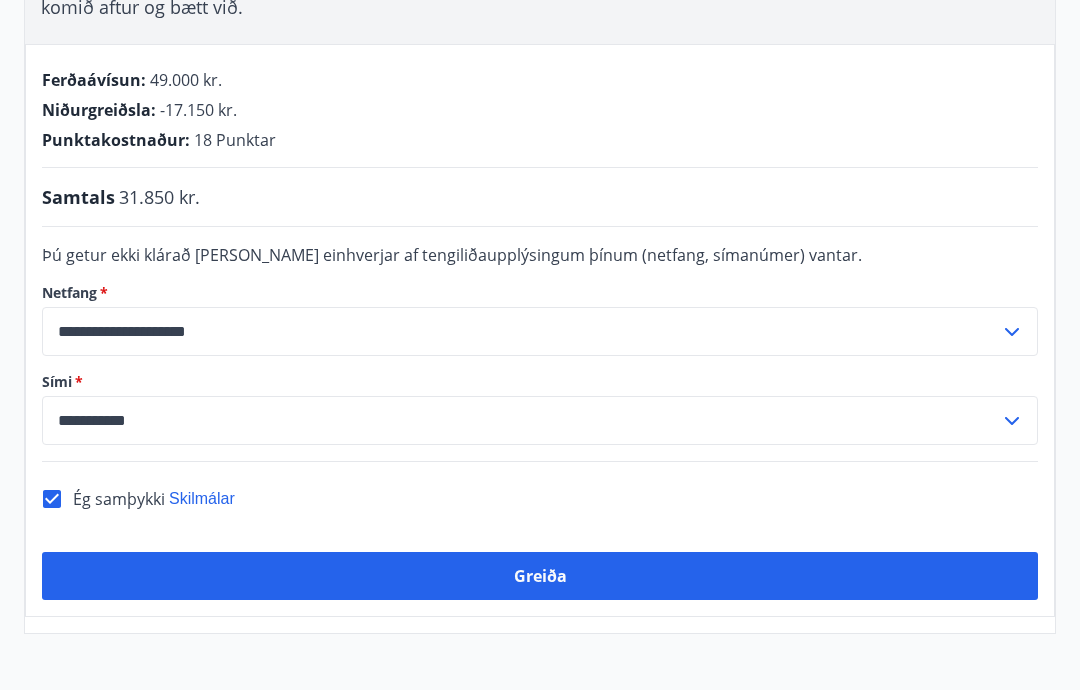 click on "Greiða" at bounding box center (540, 576) 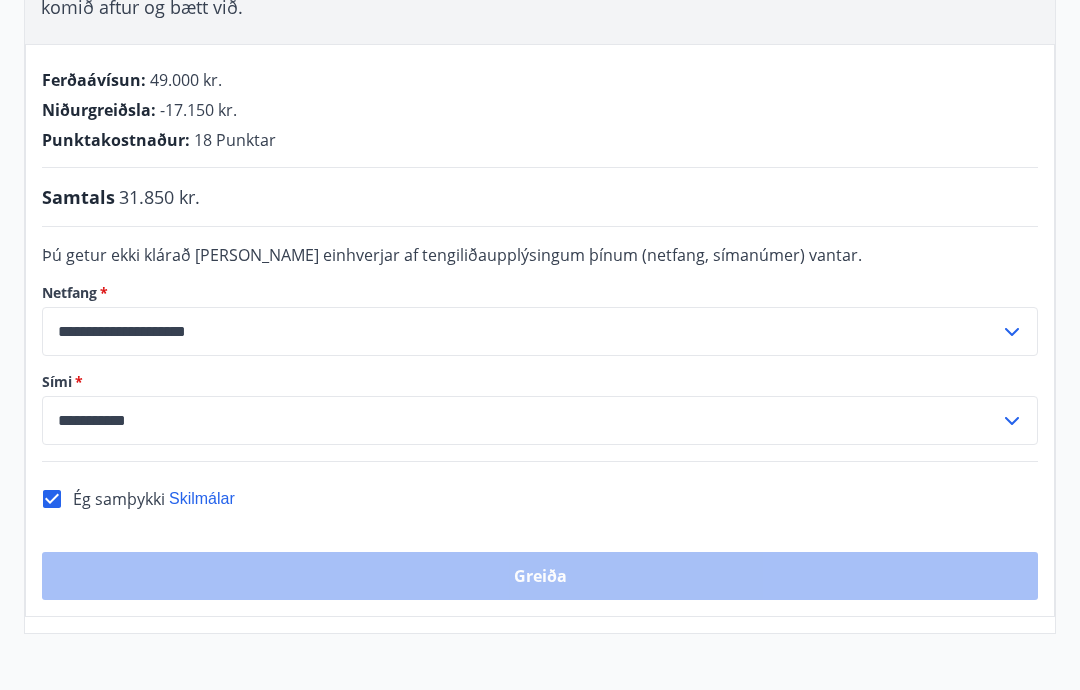 scroll, scrollTop: 553, scrollLeft: 0, axis: vertical 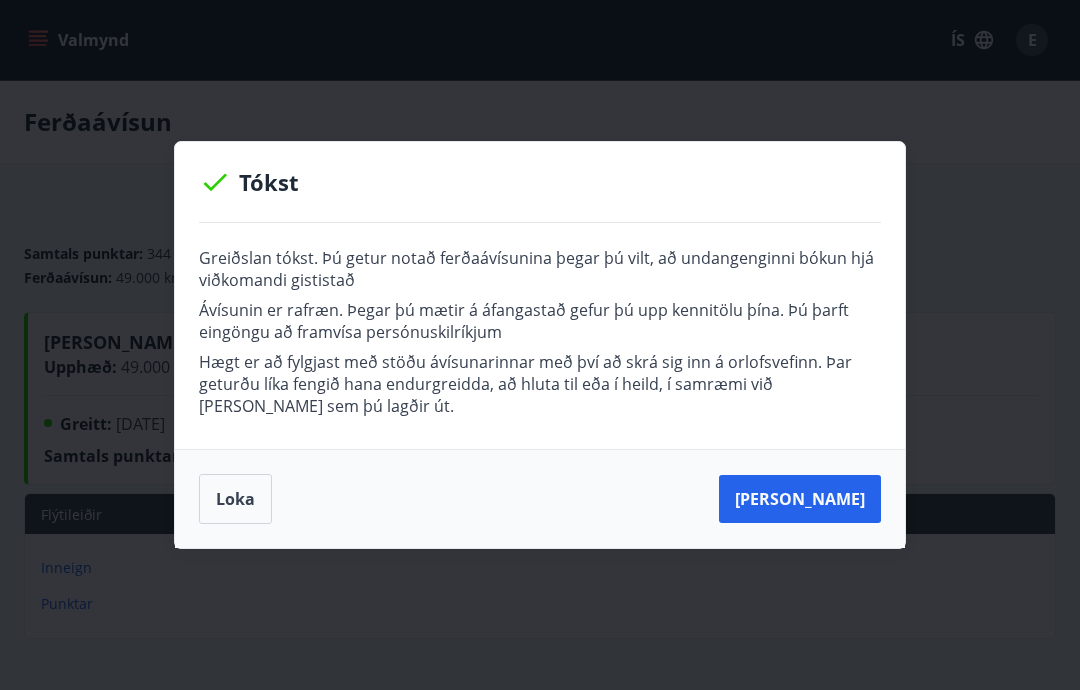 click on "Loka" at bounding box center (235, 499) 